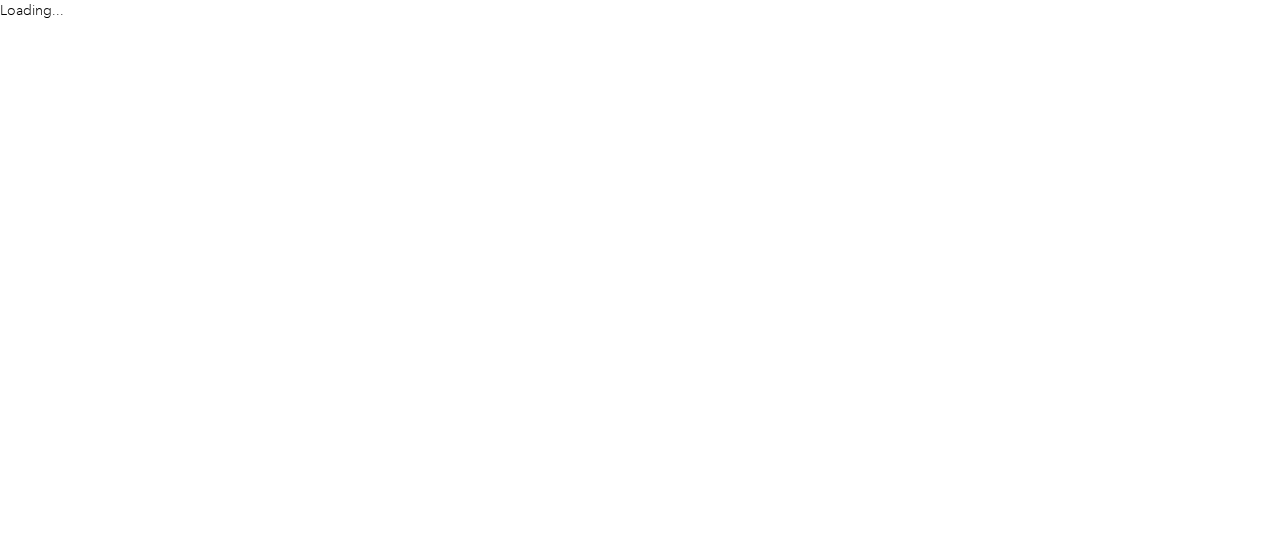 scroll, scrollTop: 0, scrollLeft: 0, axis: both 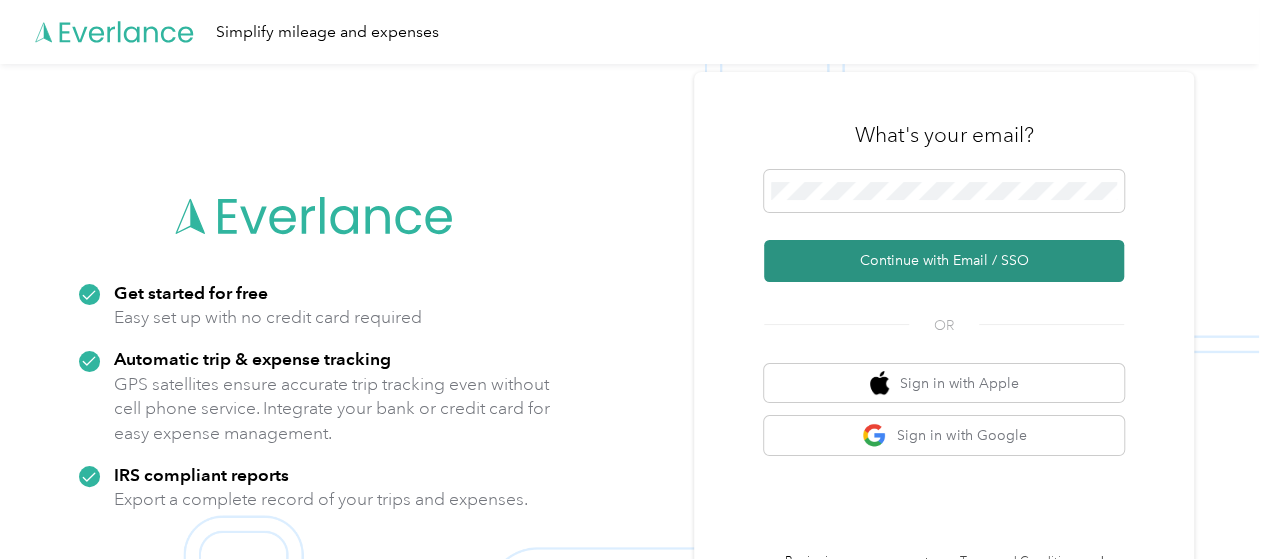 click on "Continue with Email / SSO" at bounding box center [944, 261] 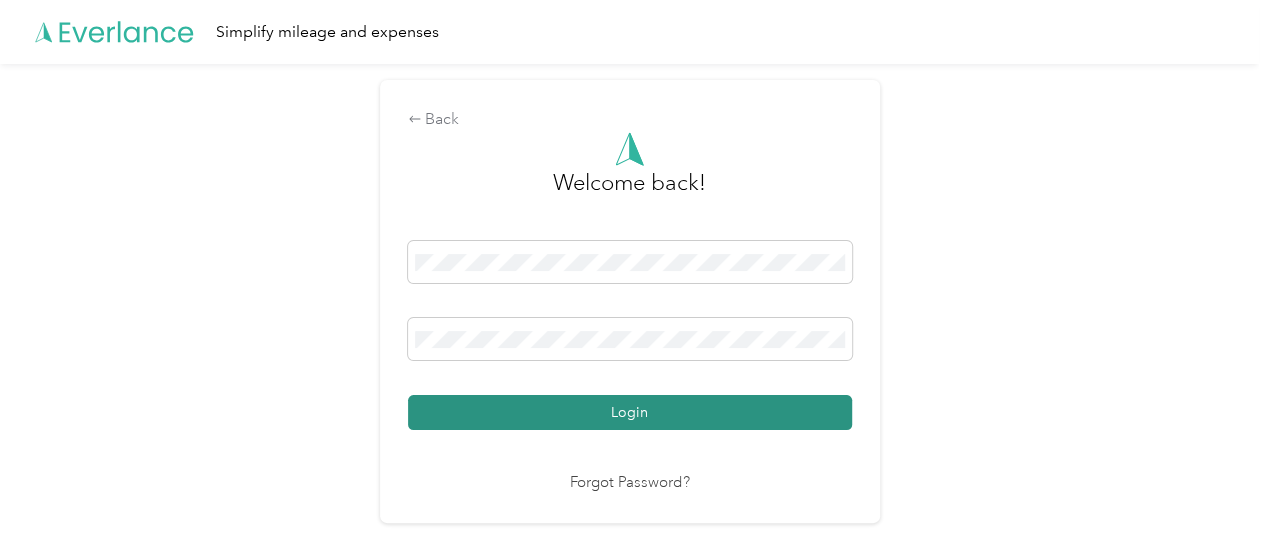 click on "Login" at bounding box center [630, 412] 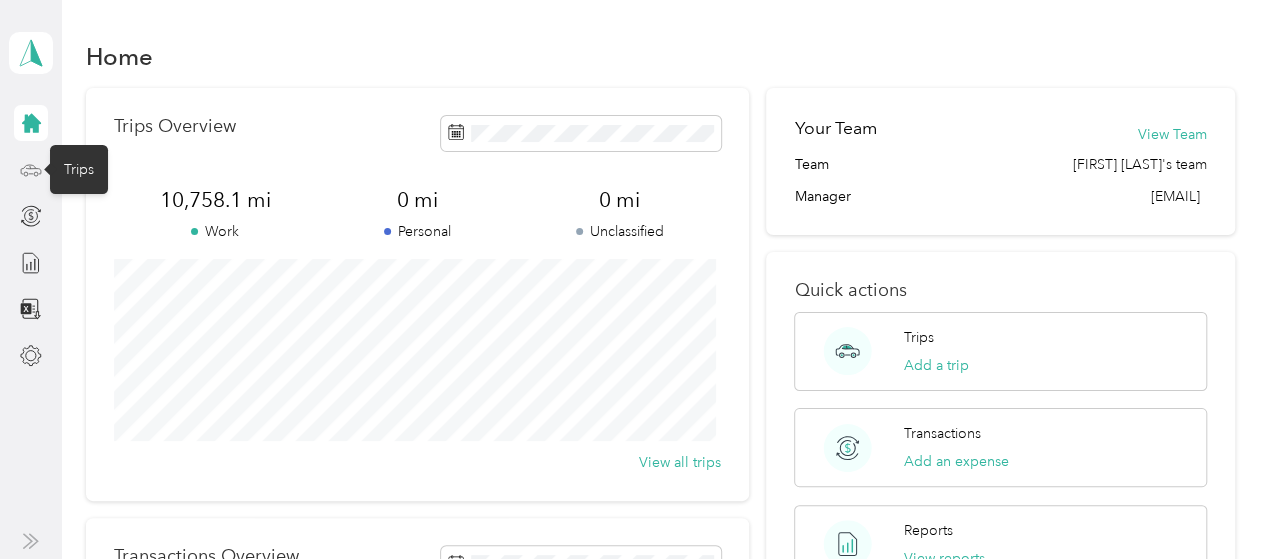 click 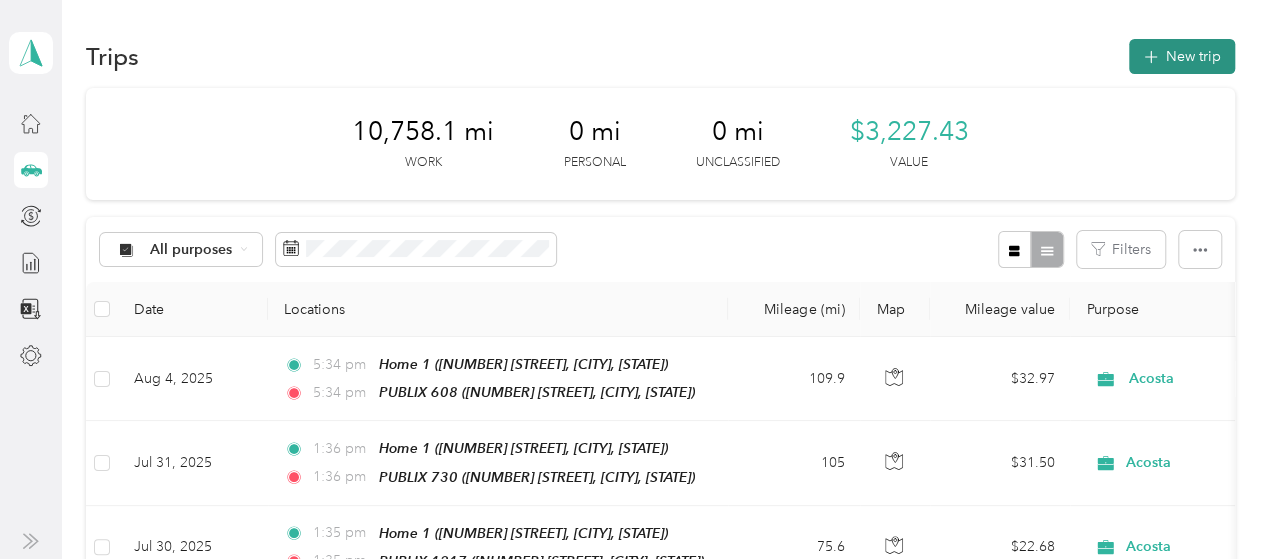 click 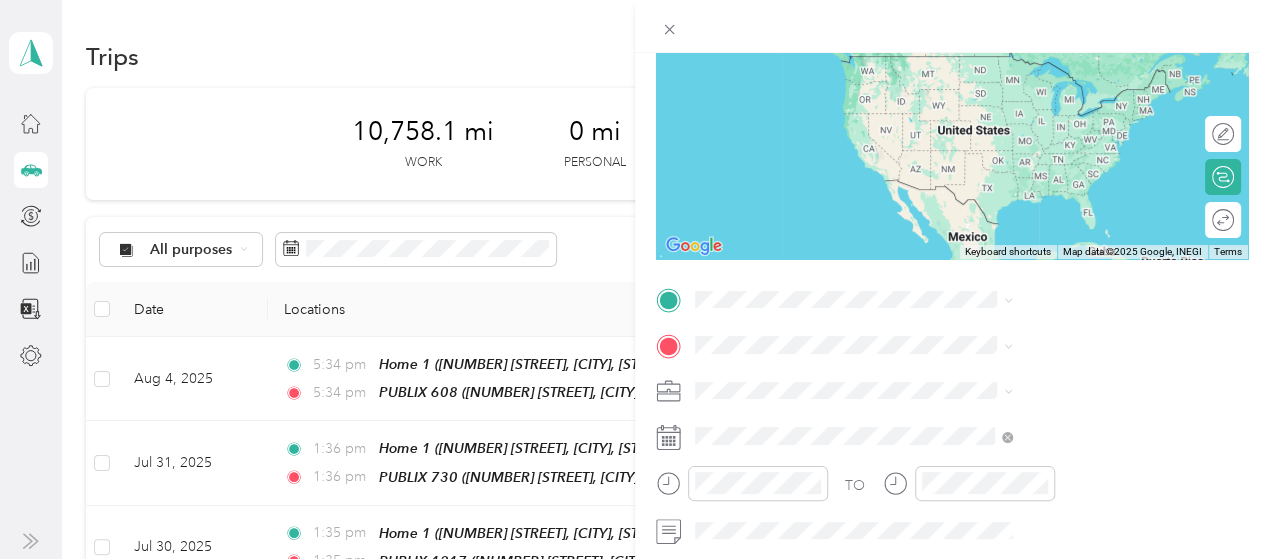scroll, scrollTop: 400, scrollLeft: 0, axis: vertical 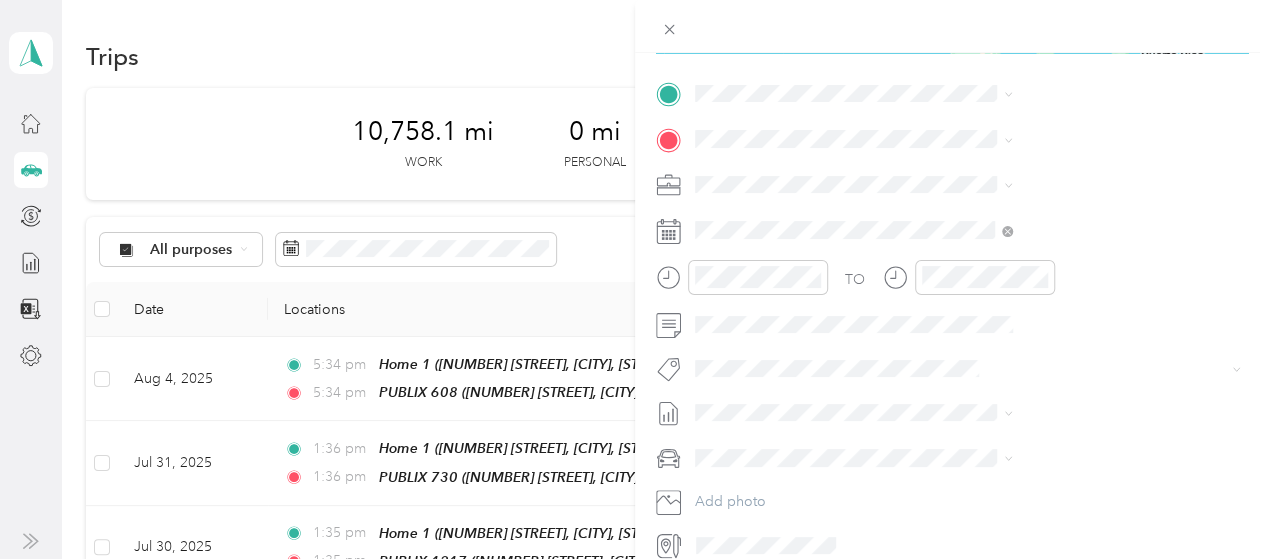 click on "Home 1" at bounding box center [969, 258] 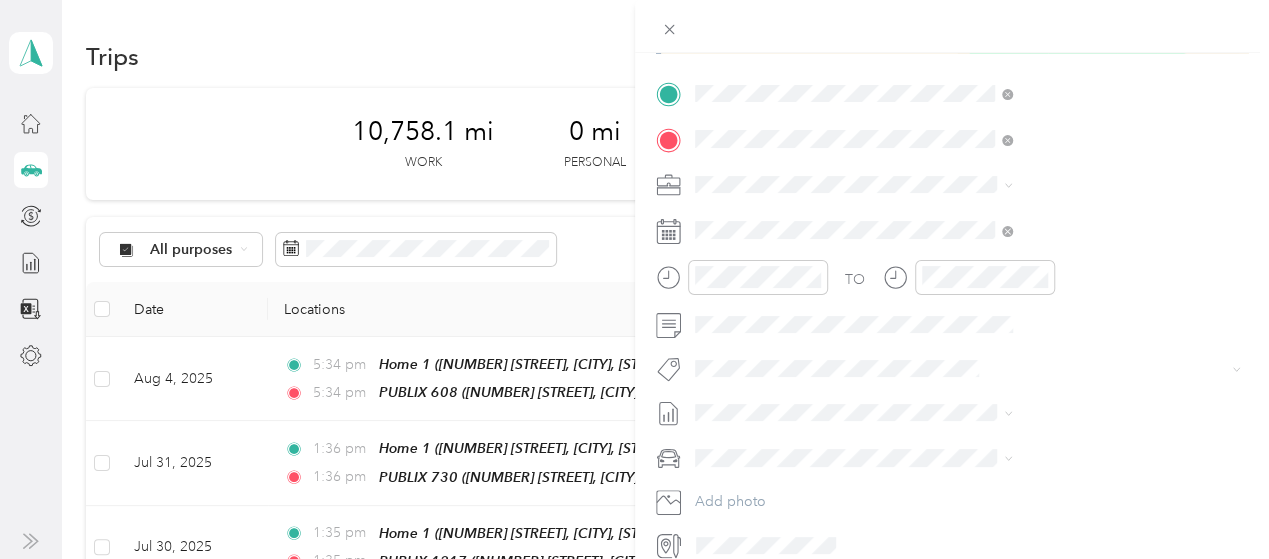 click on "[NUMBER] [STREET], [ZIP], [CITY], [STATE], United States" at bounding box center (1077, 251) 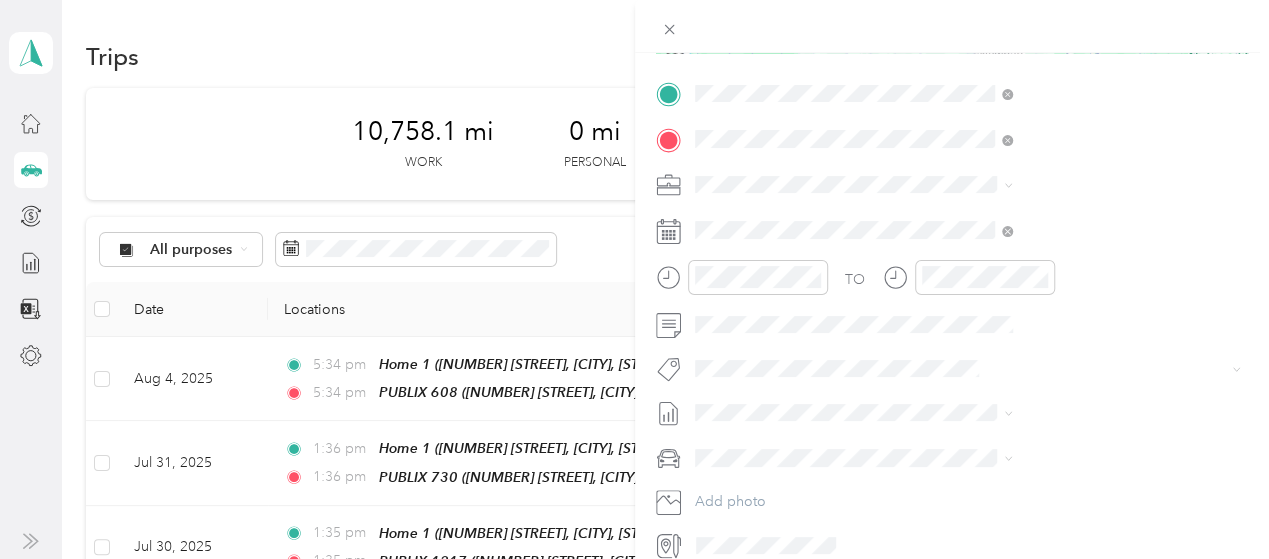 scroll, scrollTop: 491, scrollLeft: 0, axis: vertical 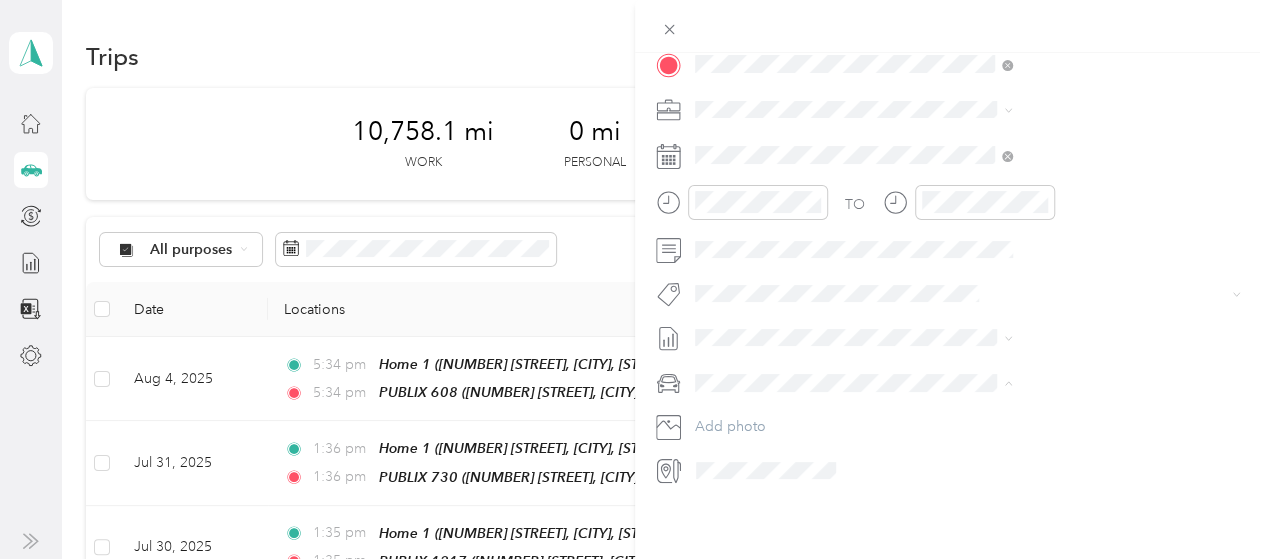 click on "FORD ESCAPE" at bounding box center [960, 401] 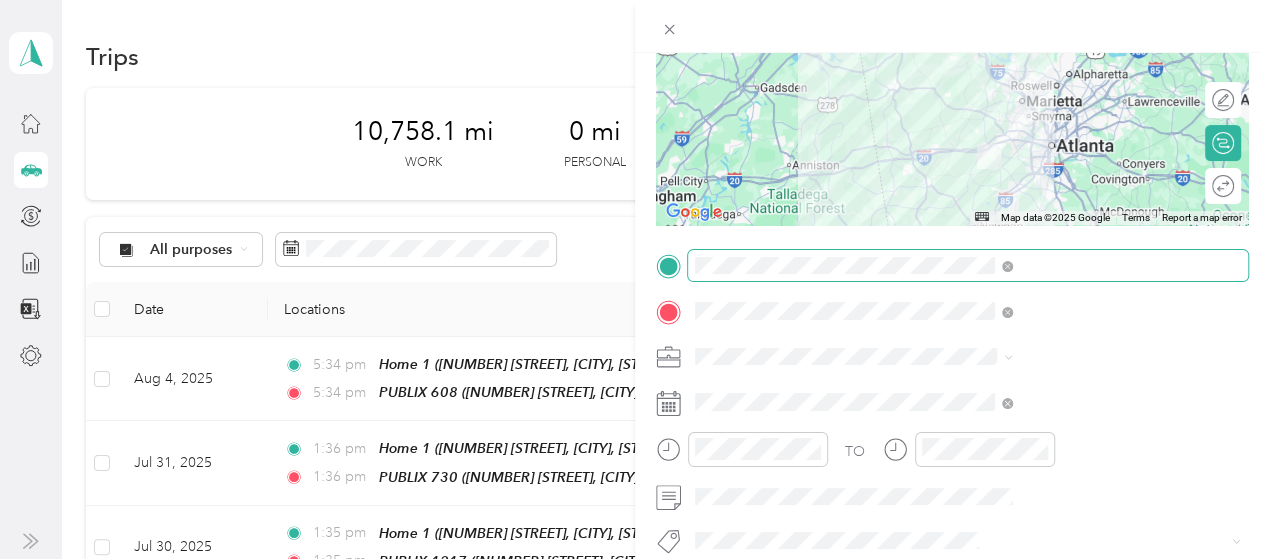 scroll, scrollTop: 191, scrollLeft: 0, axis: vertical 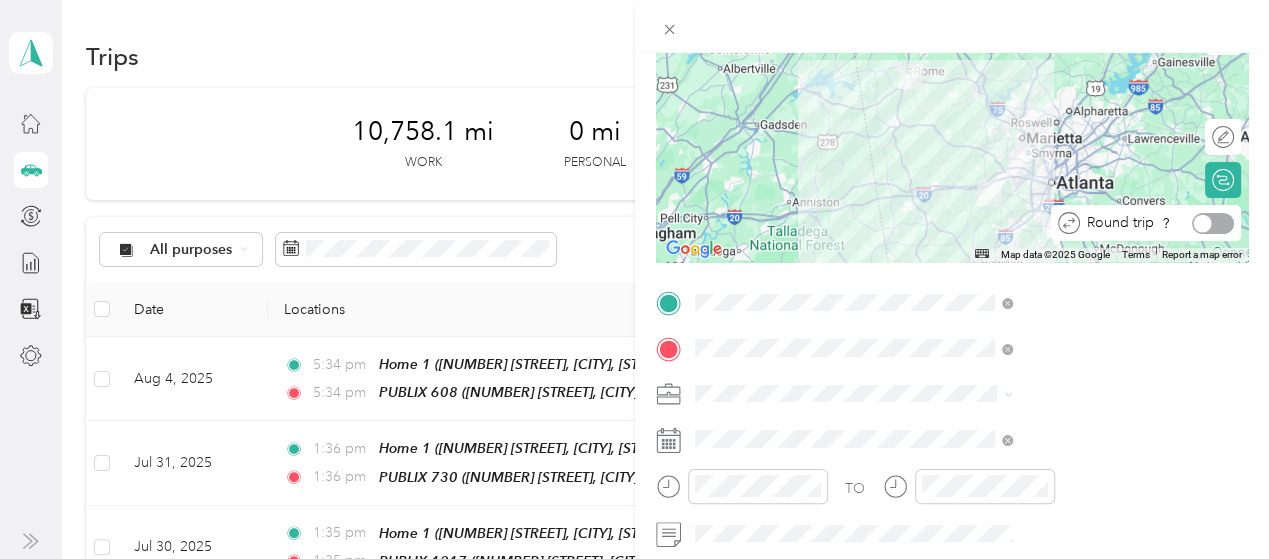 click at bounding box center (1213, 223) 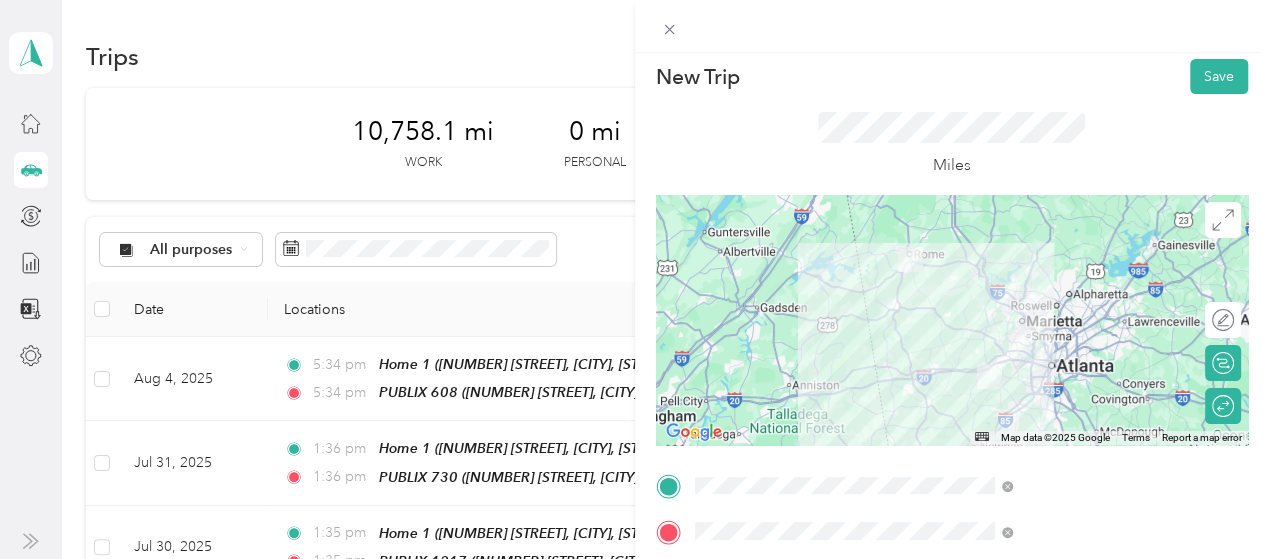 scroll, scrollTop: 0, scrollLeft: 0, axis: both 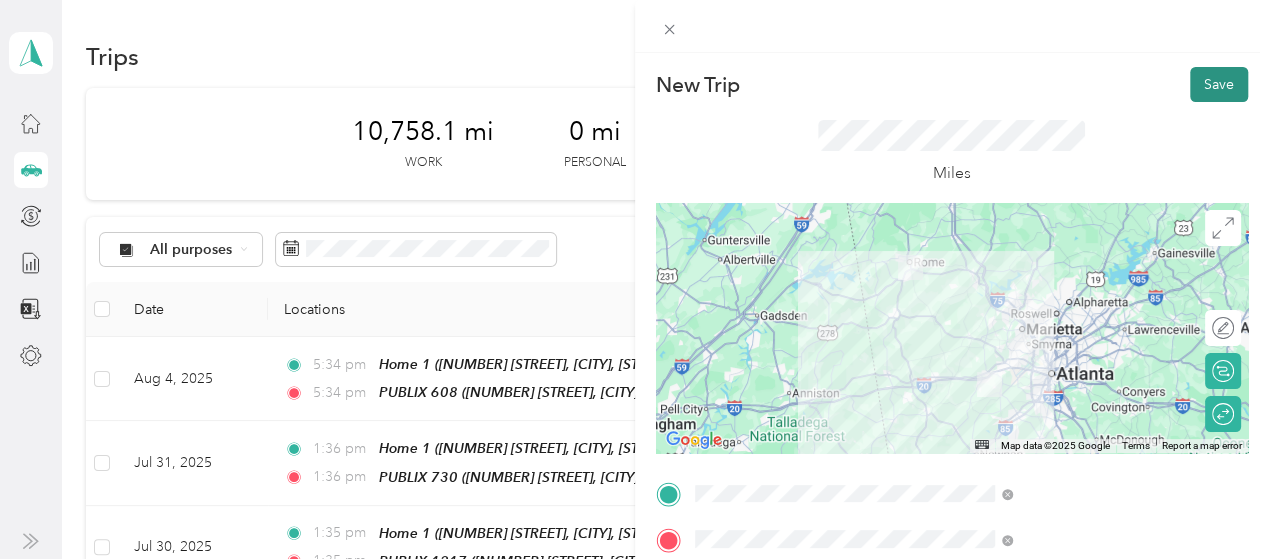 click on "Save" at bounding box center [1219, 84] 